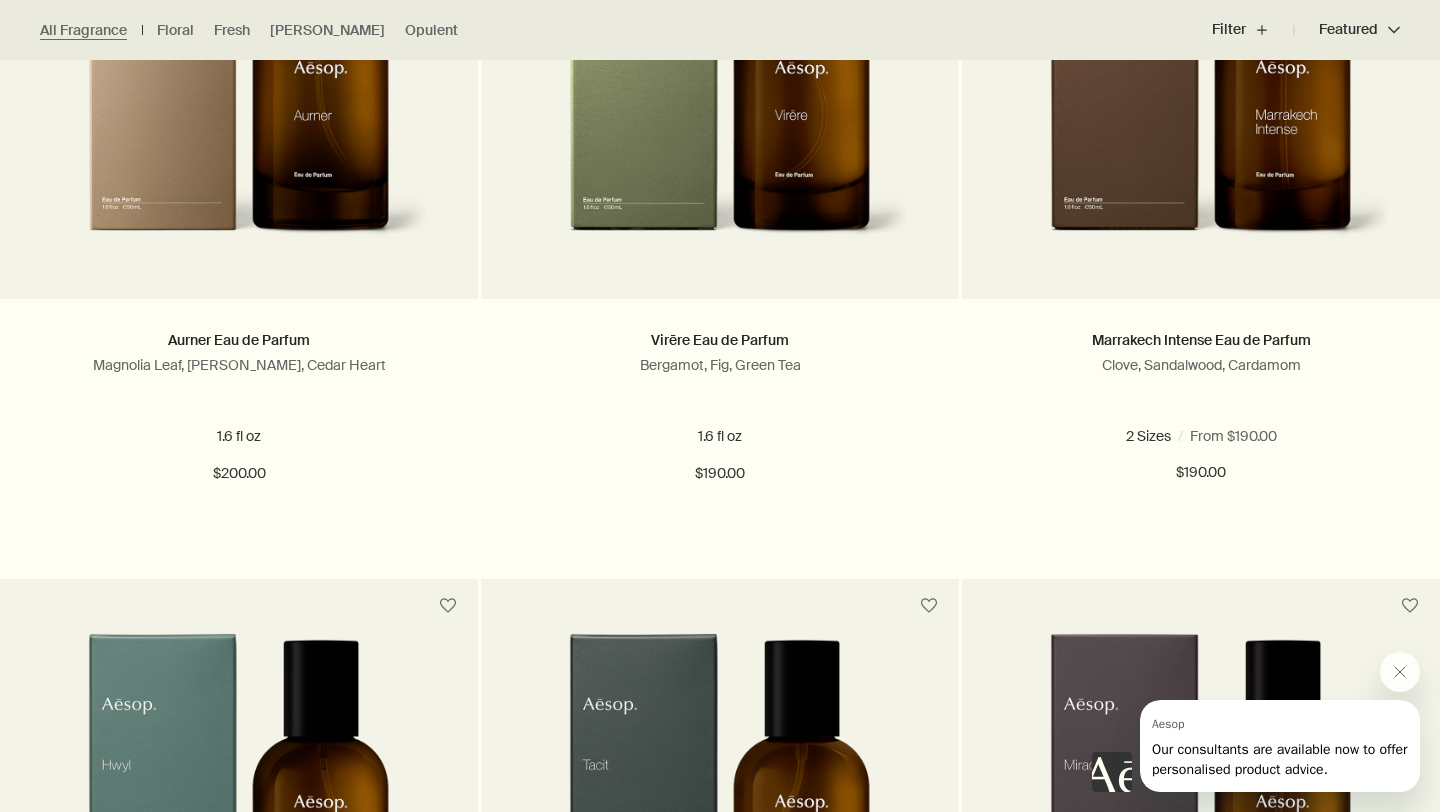 scroll, scrollTop: 0, scrollLeft: 0, axis: both 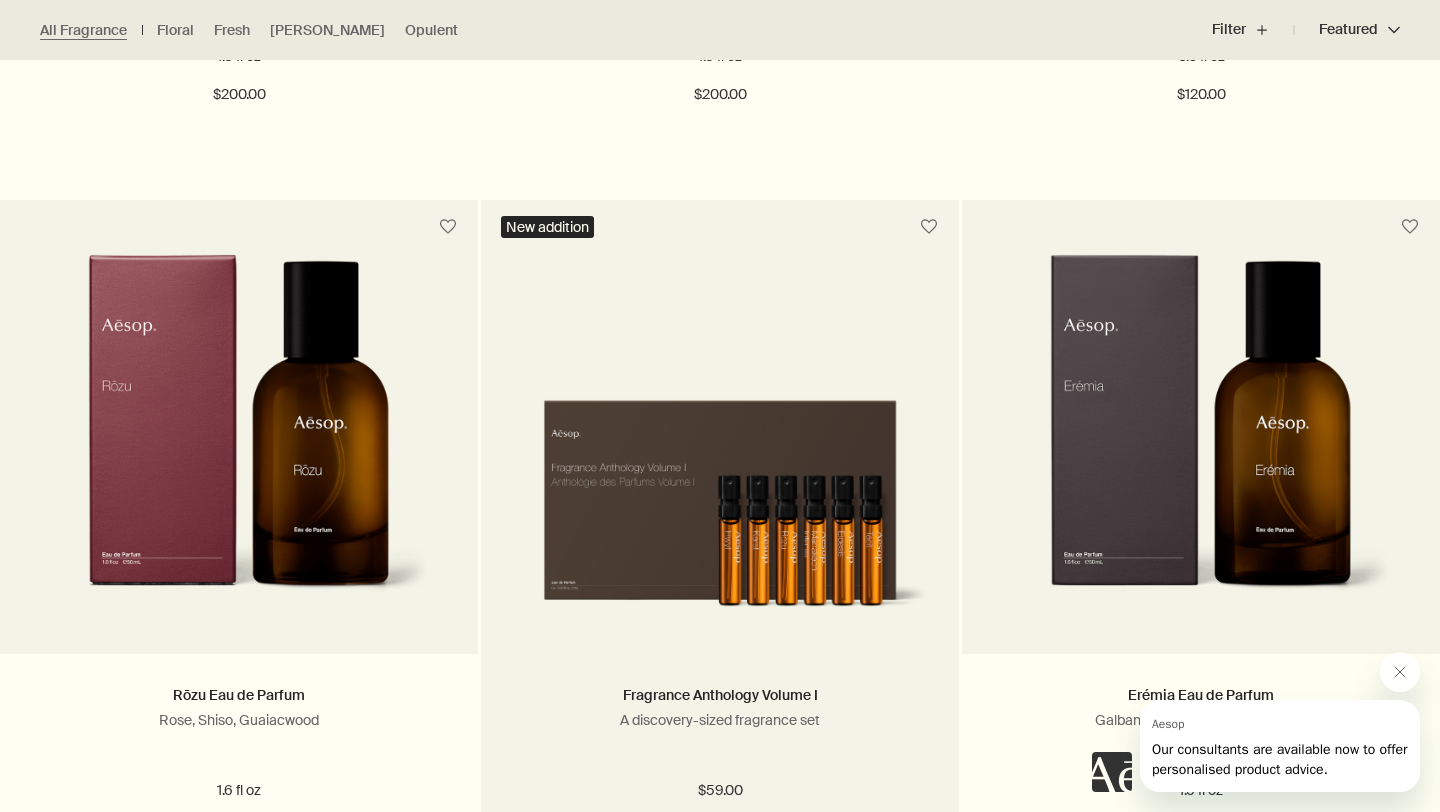 click at bounding box center (720, 497) 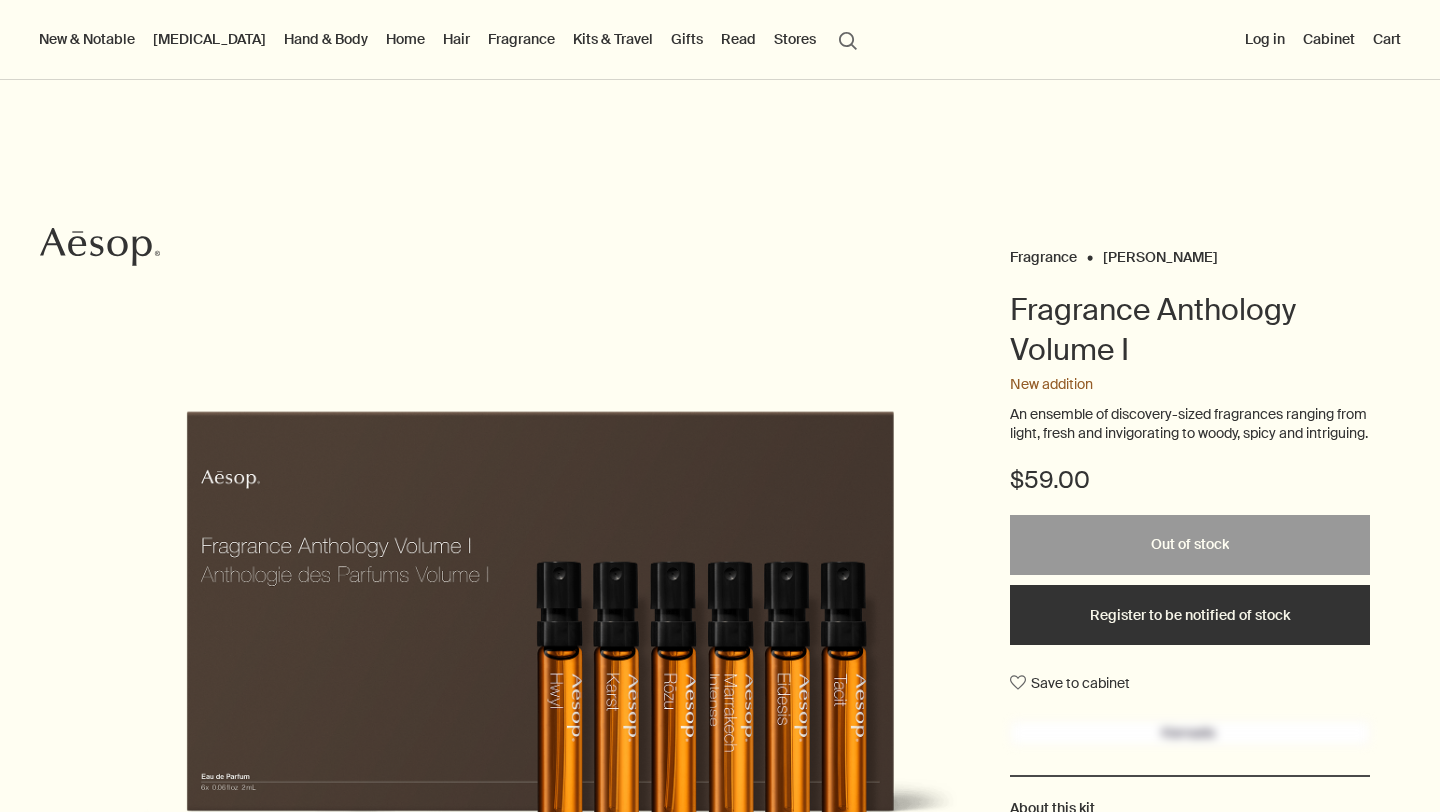 scroll, scrollTop: 0, scrollLeft: 0, axis: both 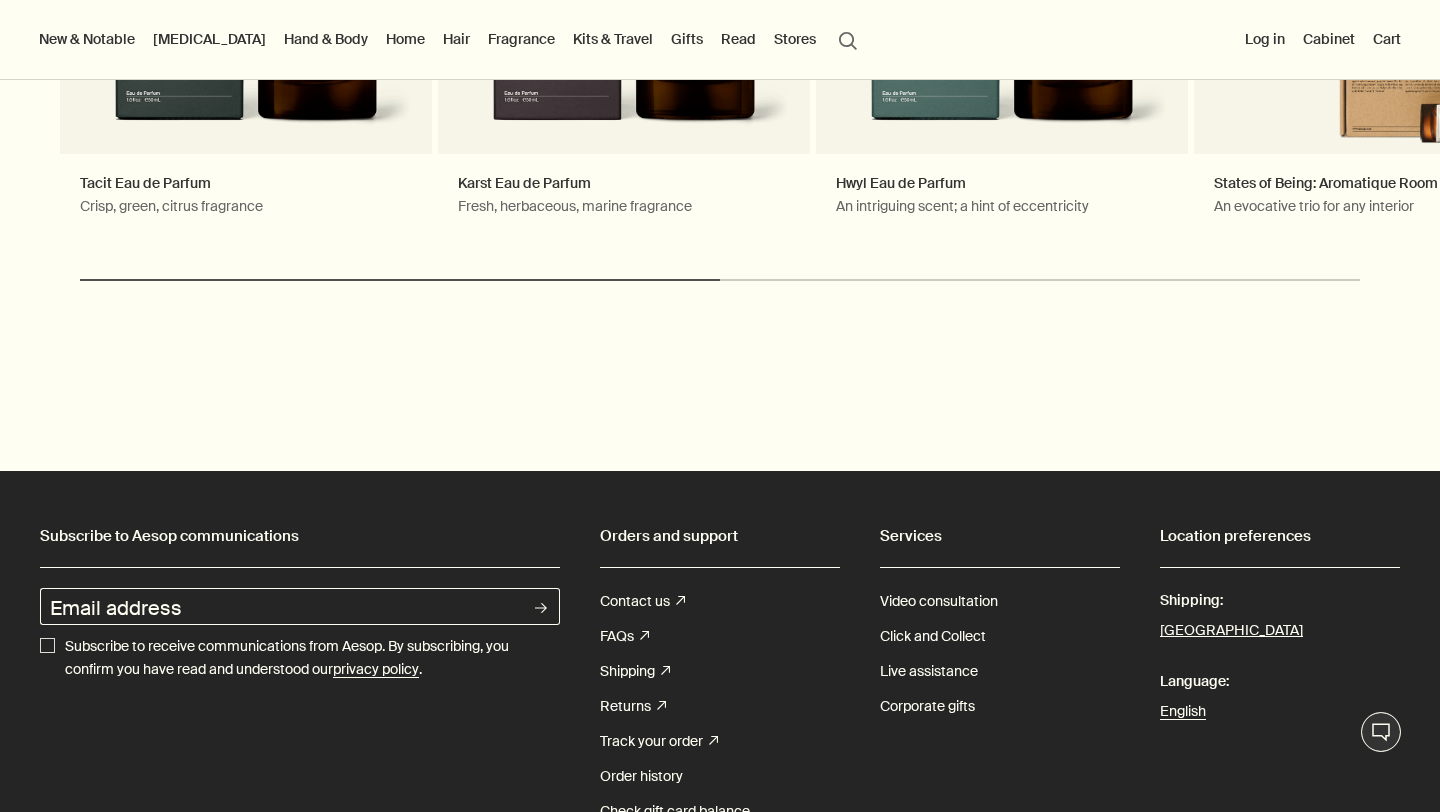 click on "chevron Tacit Eau de Parfum Crisp, green, citrus fragrance Karst Eau de Parfum Fresh, herbaceous, marine fragrance Hwyl Eau de Parfum An intriguing scent; a hint of eccentricity States of Being: Aromatique Room Spray Trio  An evocative trio for any interior Favoured gift chevron" at bounding box center (720, 29) 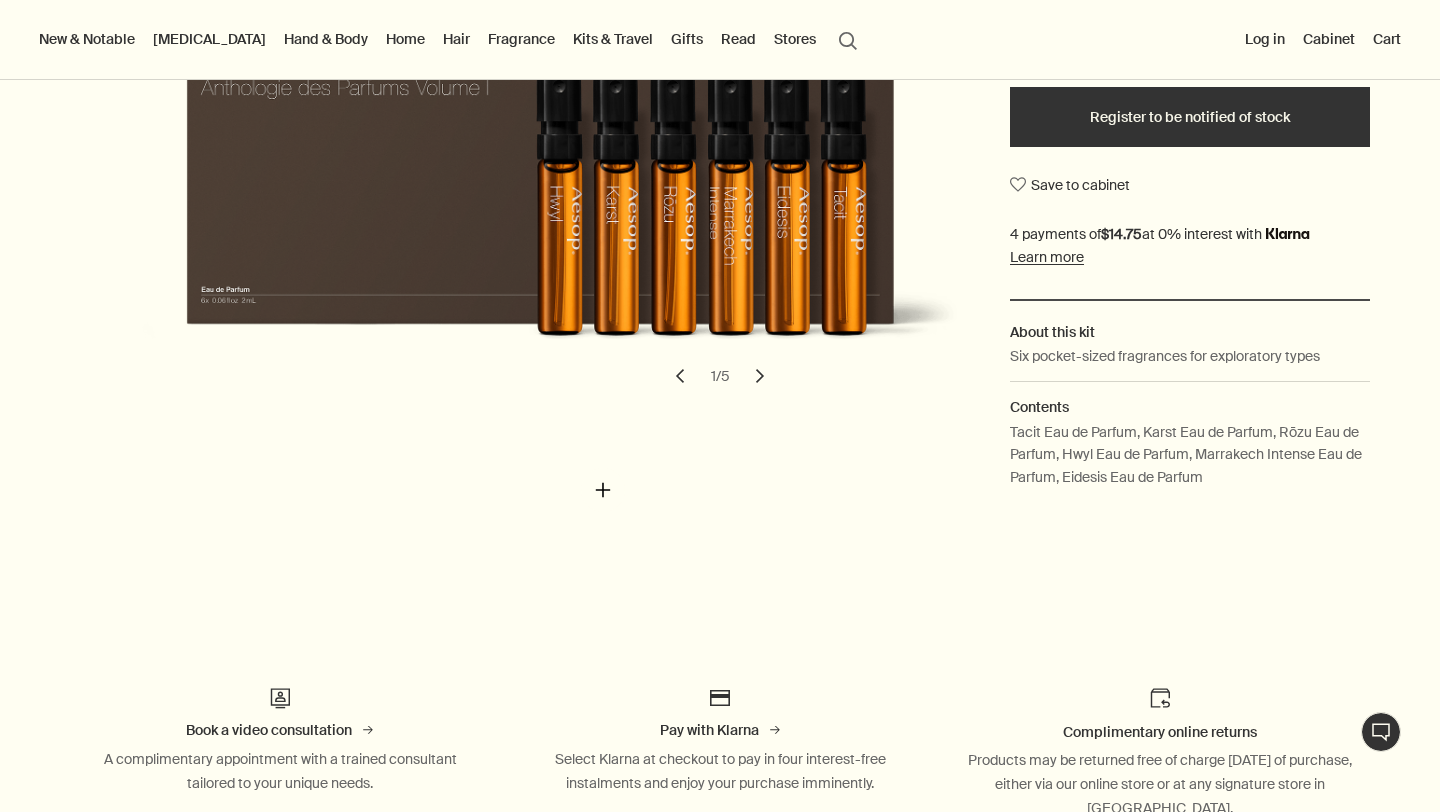 scroll, scrollTop: 396, scrollLeft: 0, axis: vertical 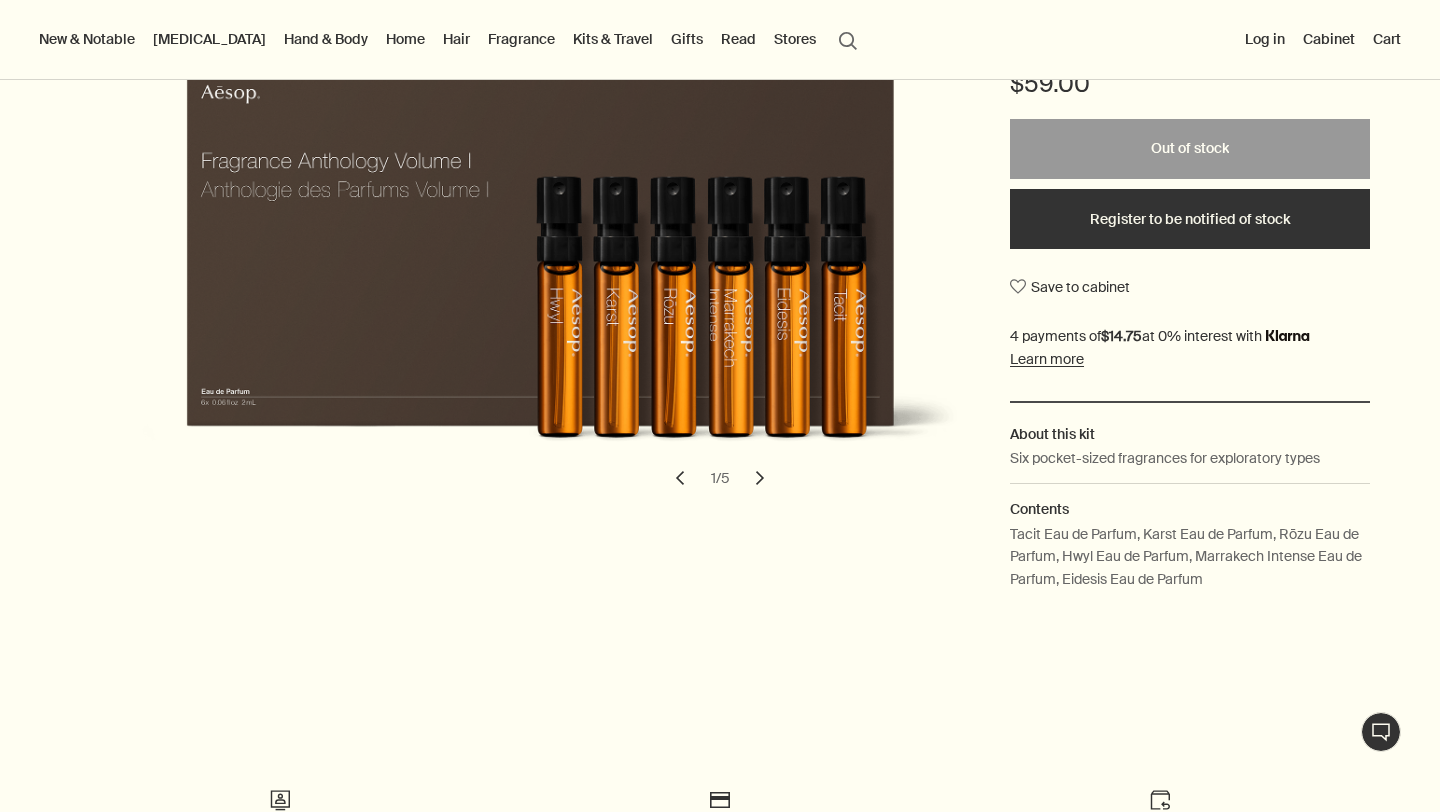 click on "chevron" at bounding box center (680, 478) 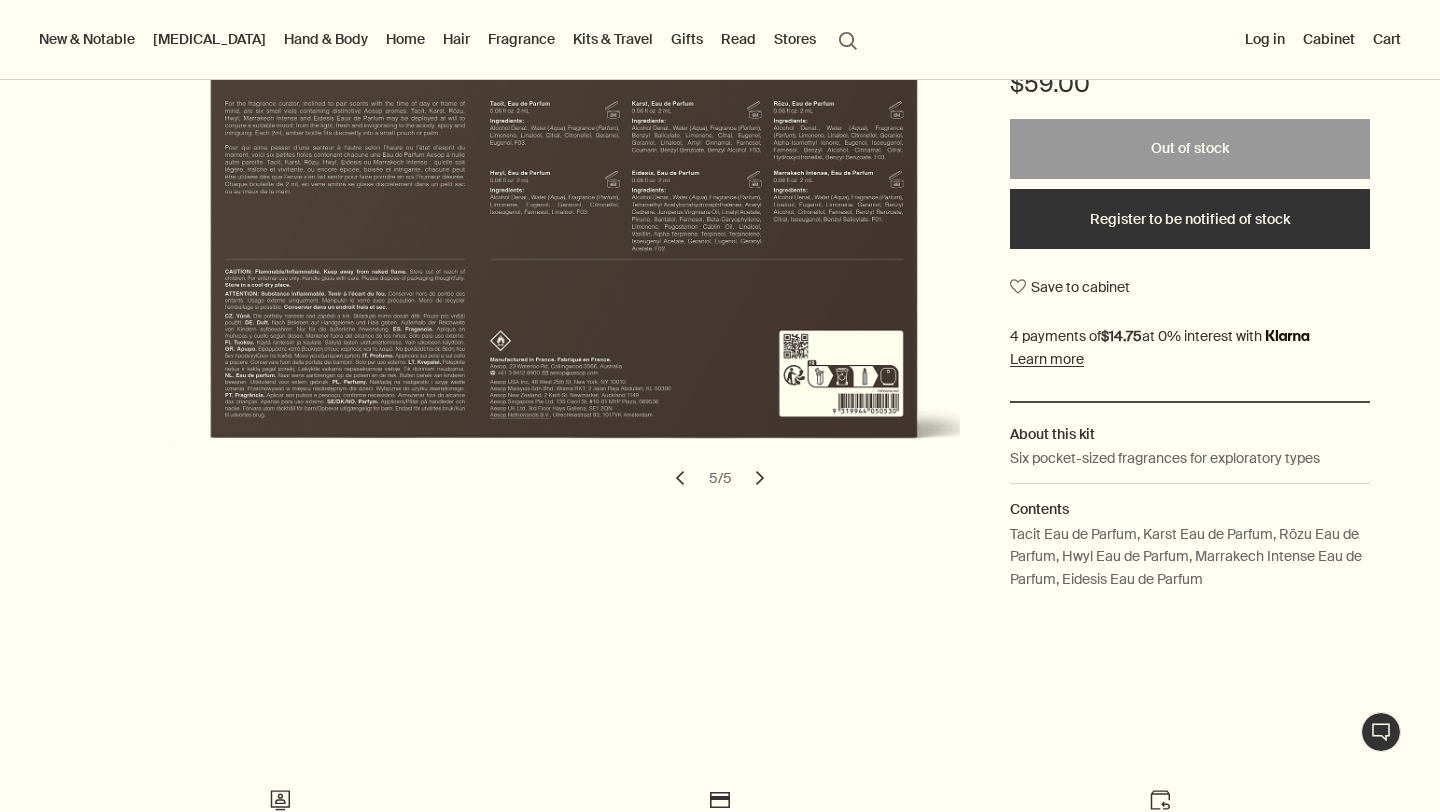 click on "chevron" at bounding box center [760, 478] 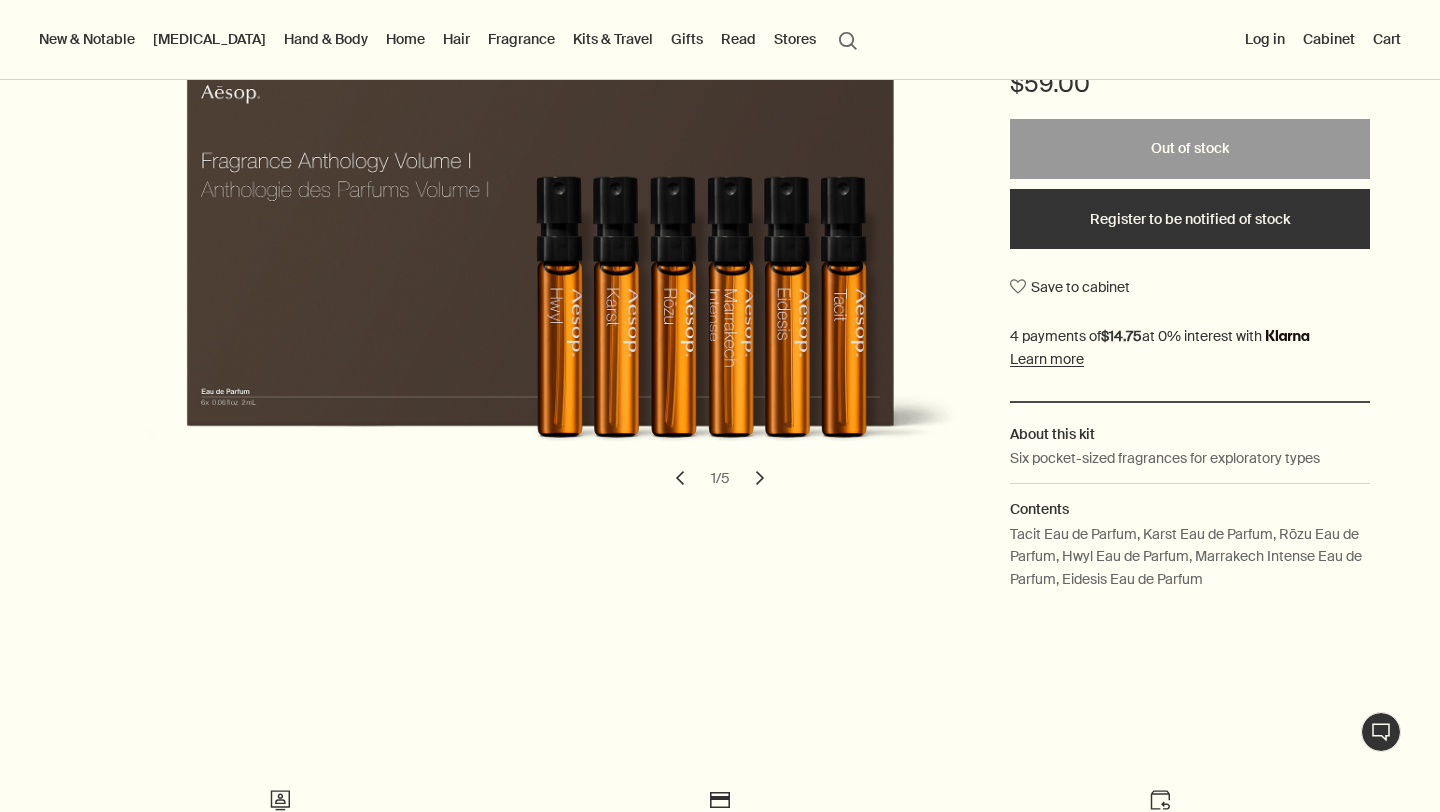 click on "chevron" at bounding box center (760, 478) 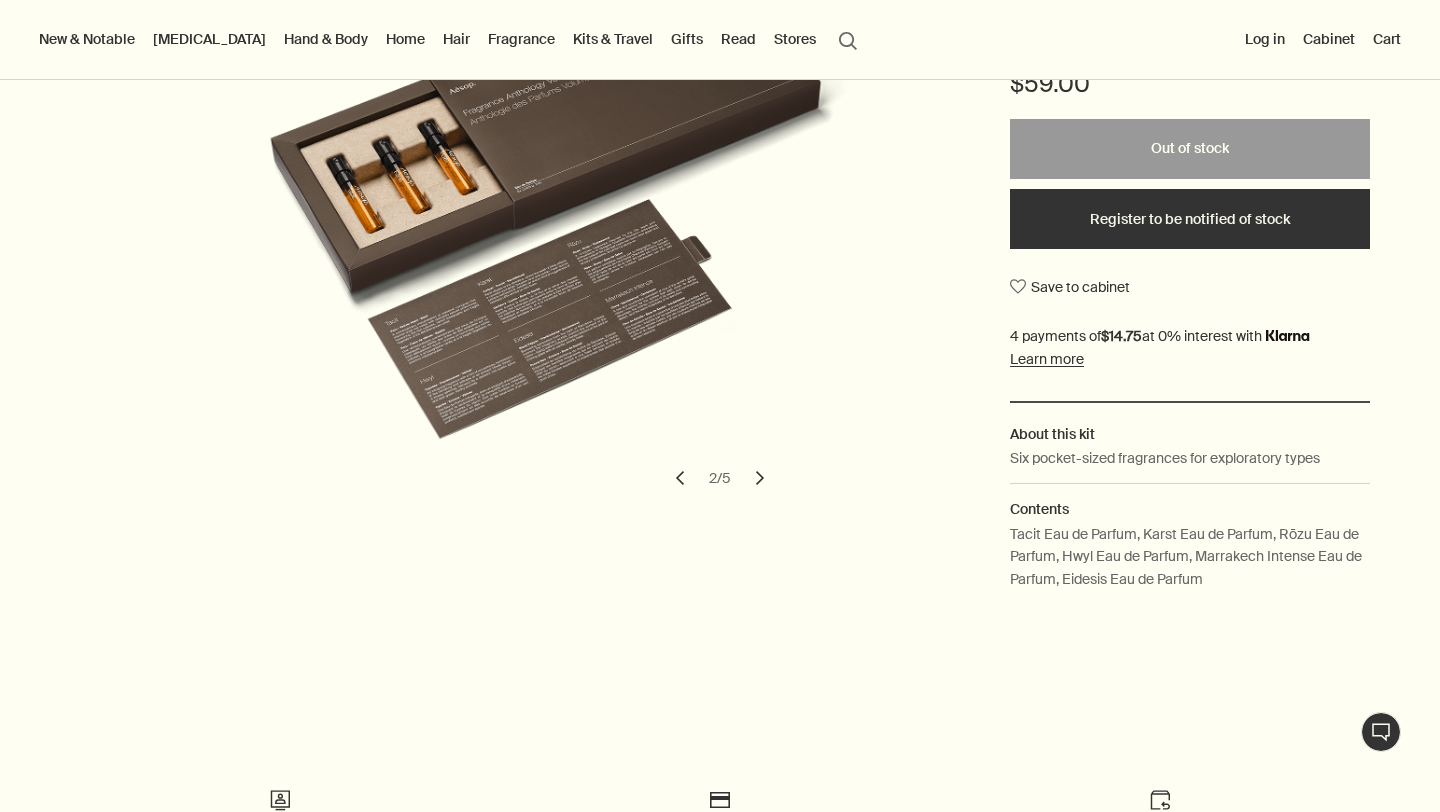 drag, startPoint x: 756, startPoint y: 487, endPoint x: 563, endPoint y: 811, distance: 377.1273 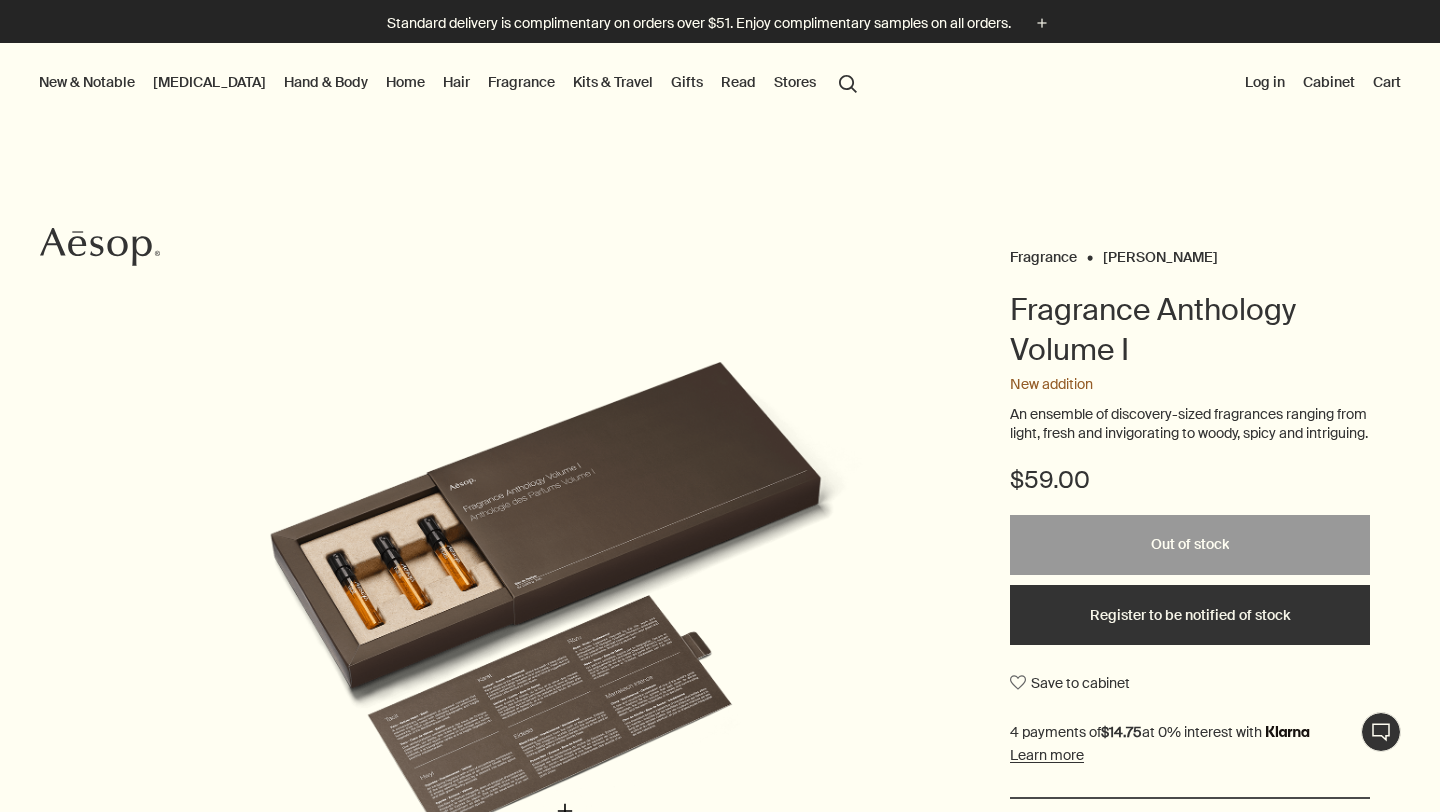 scroll, scrollTop: 215, scrollLeft: 0, axis: vertical 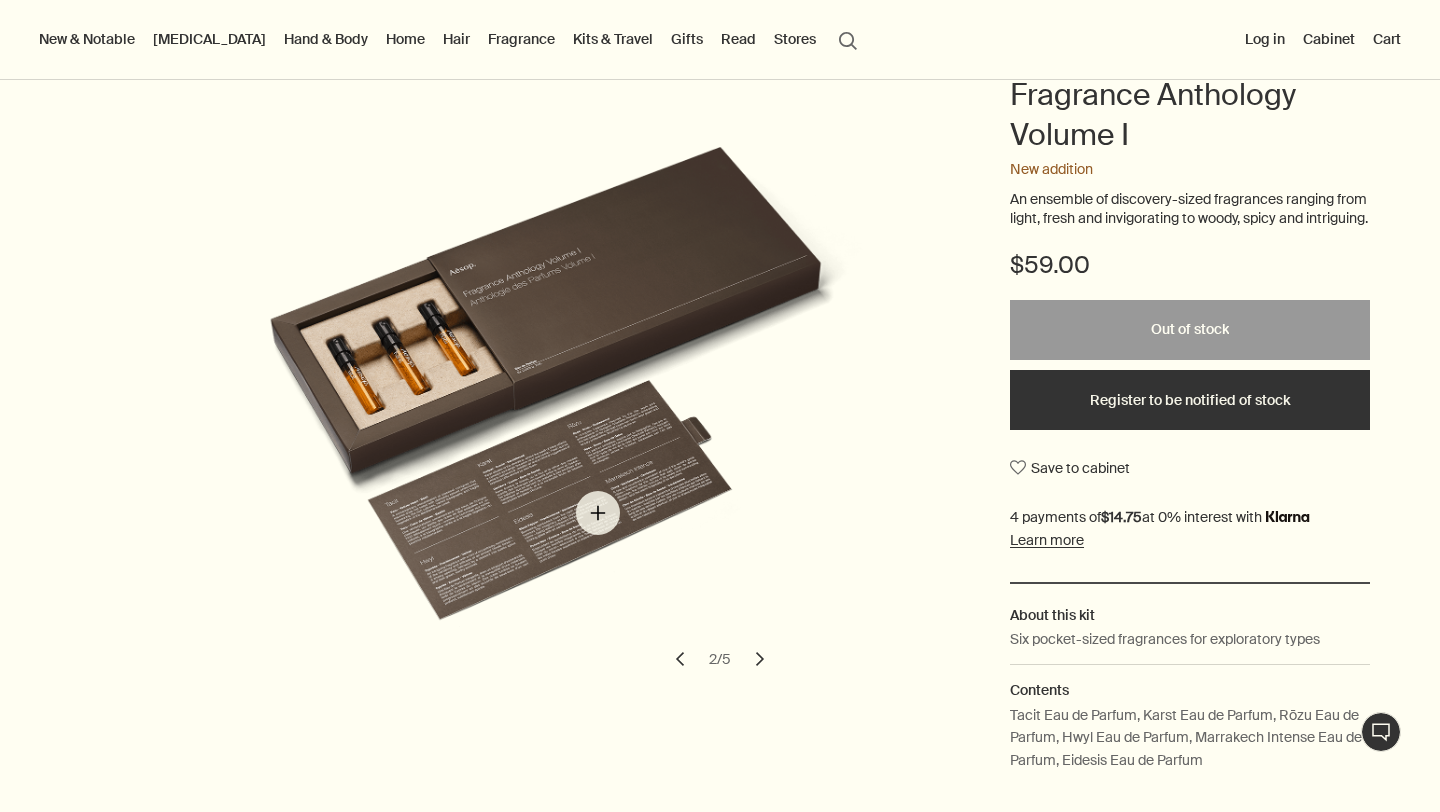 click at bounding box center [564, 401] 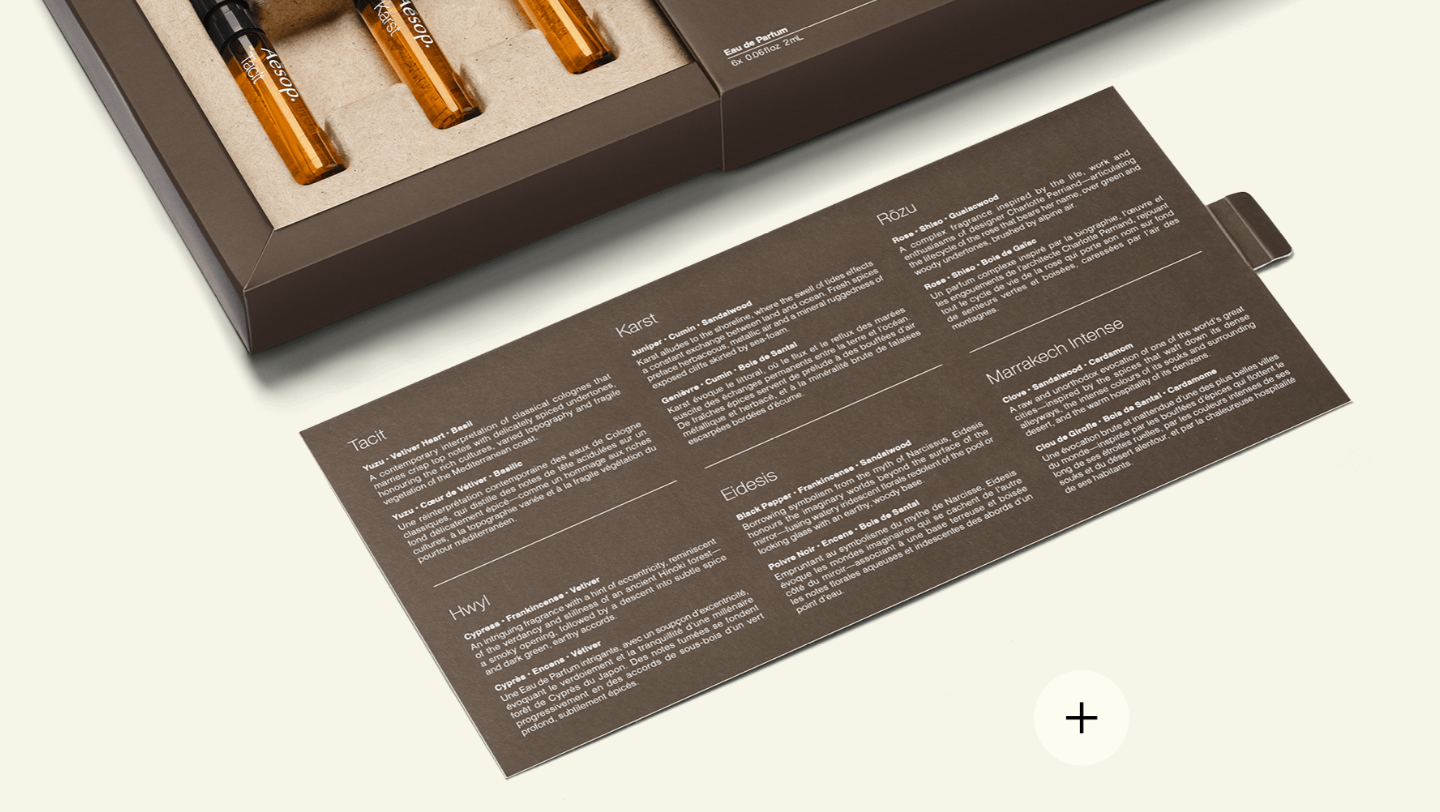 scroll, scrollTop: 0, scrollLeft: 0, axis: both 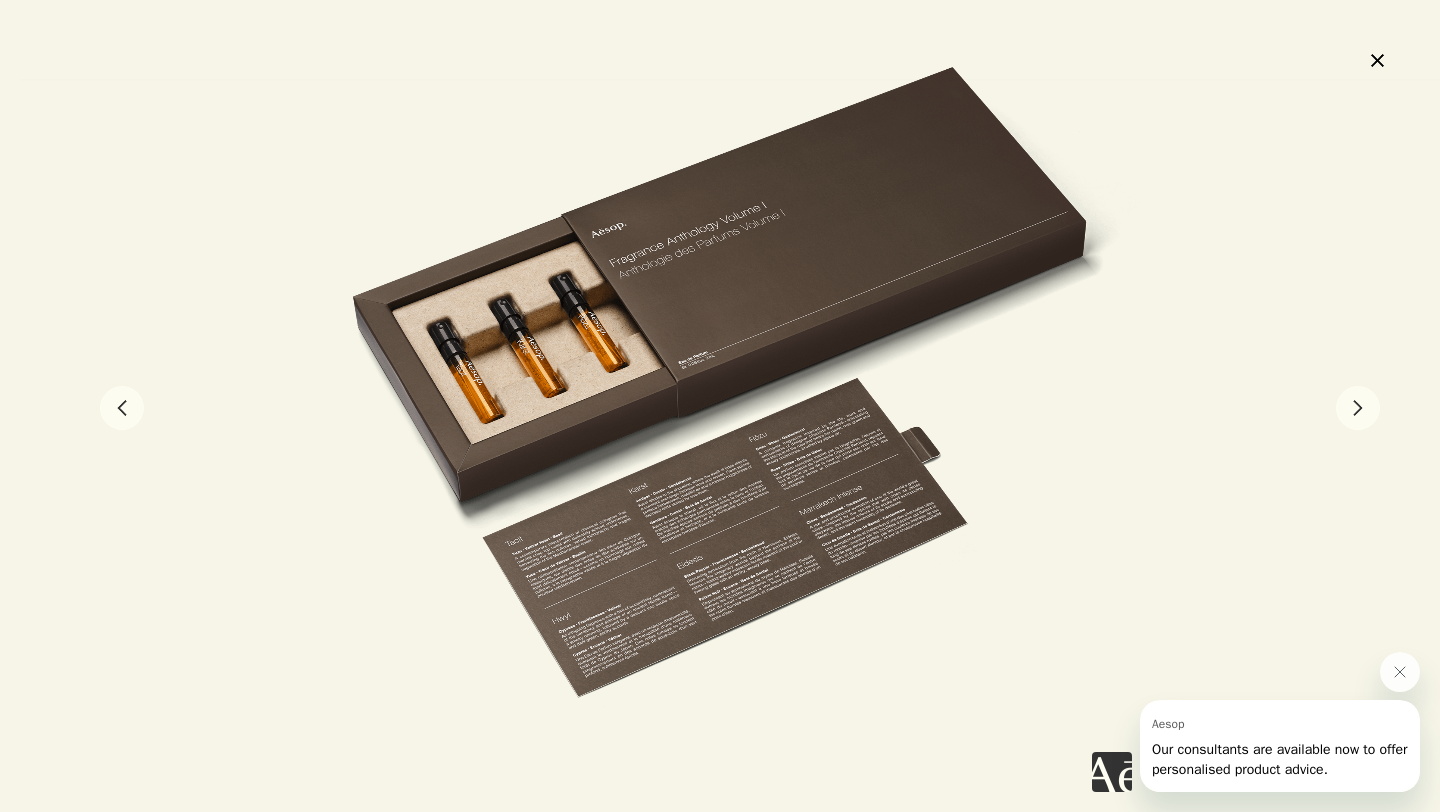 click on "close" at bounding box center [1377, 60] 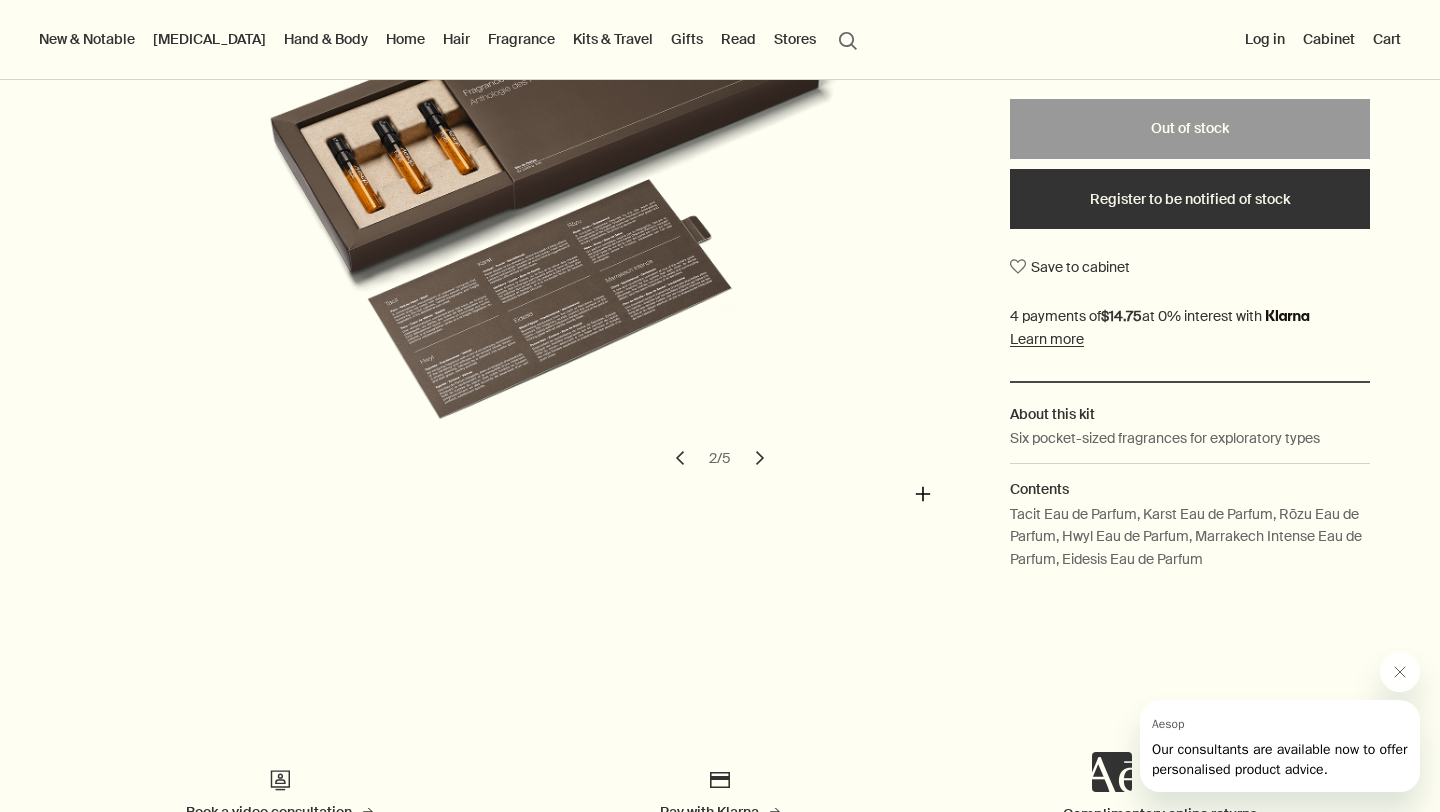 scroll, scrollTop: 417, scrollLeft: 0, axis: vertical 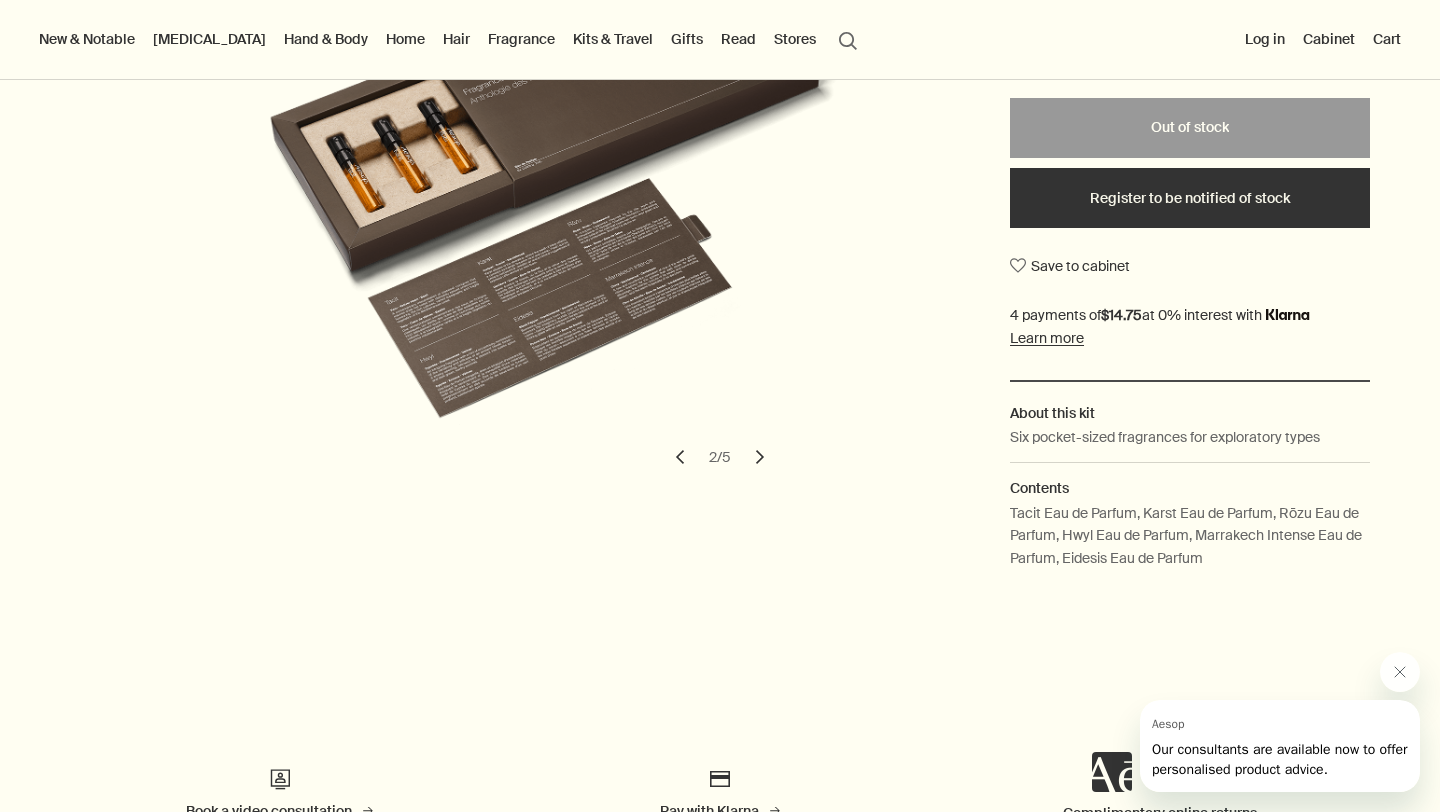 click on "chevron" at bounding box center (760, 457) 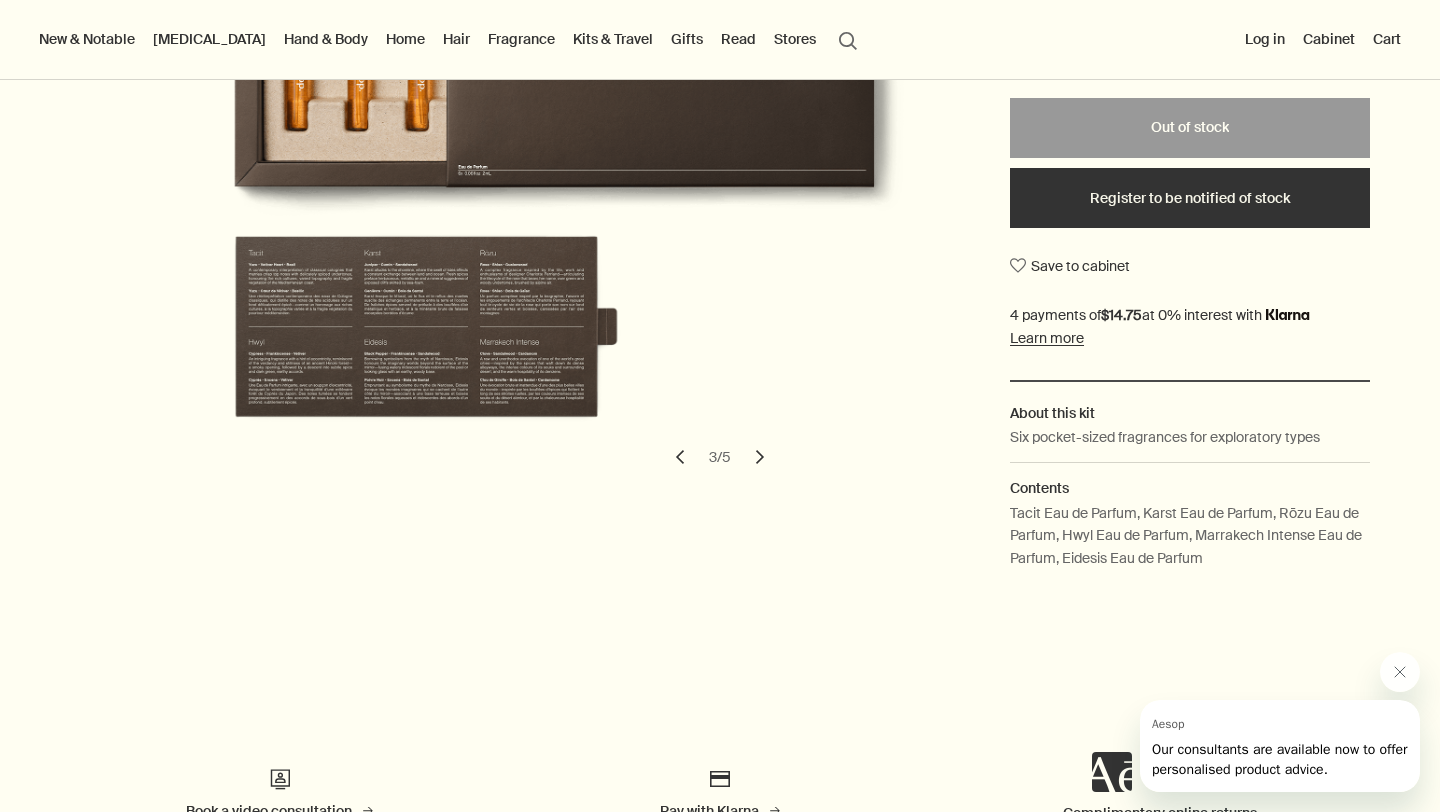 click on "chevron" at bounding box center [760, 457] 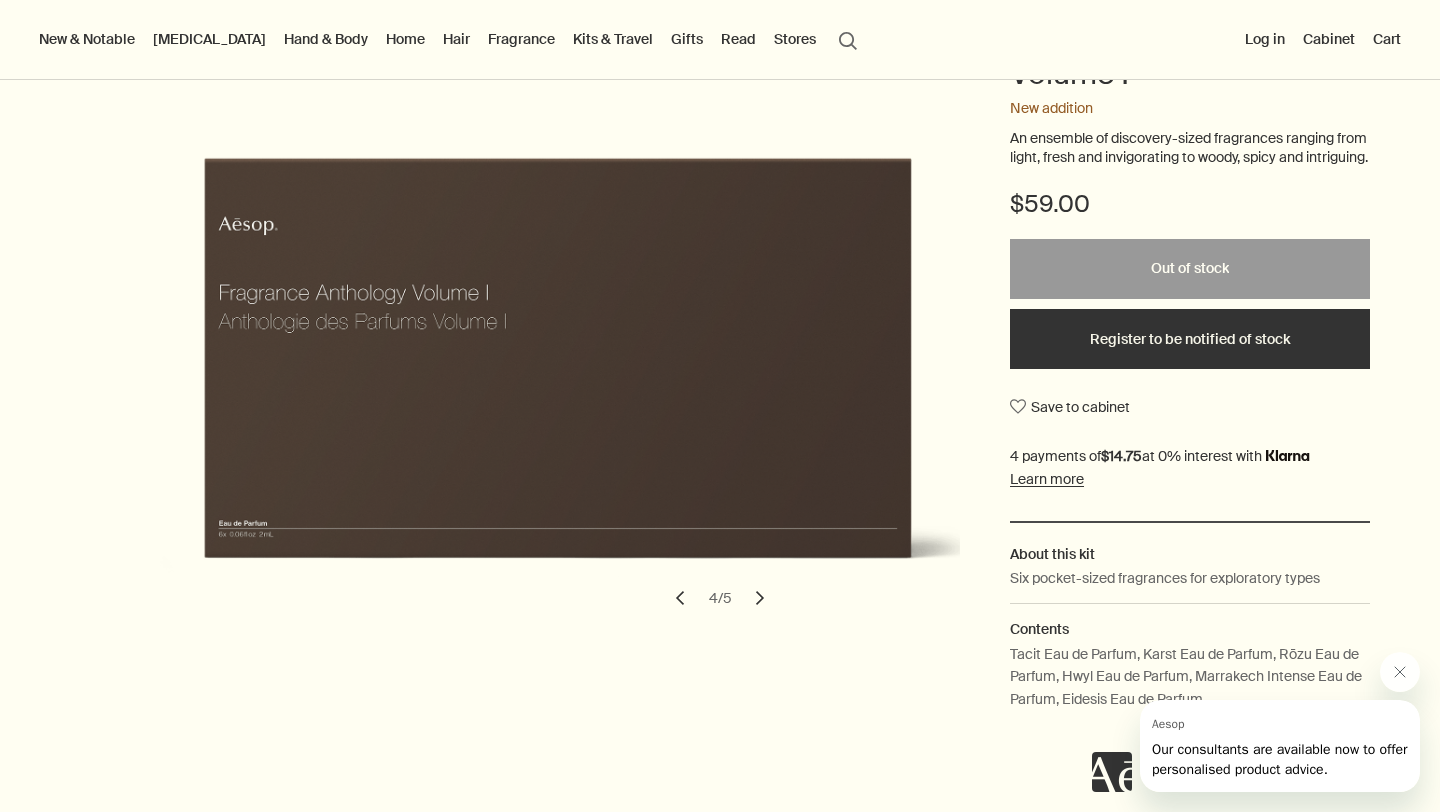 scroll, scrollTop: 229, scrollLeft: 0, axis: vertical 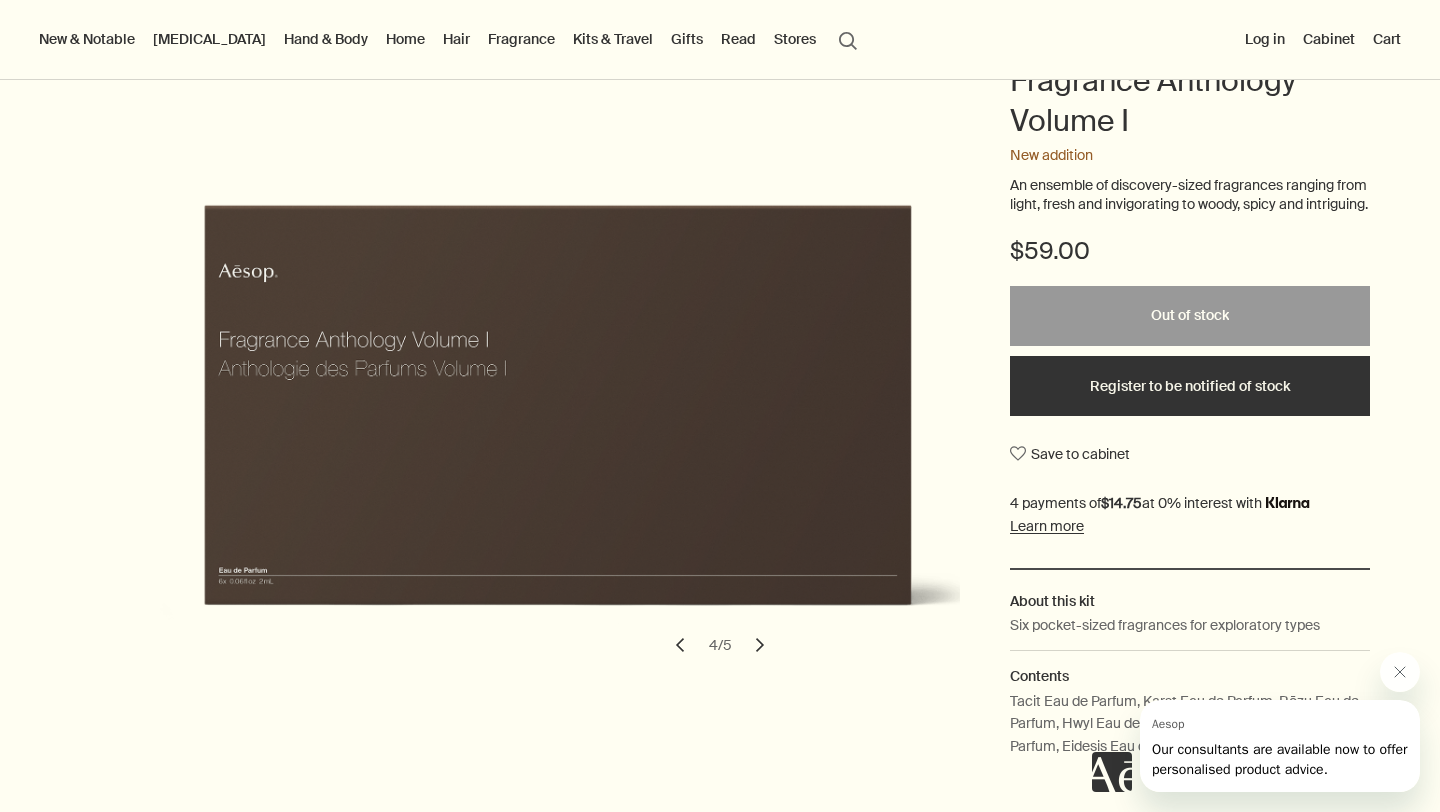click on "chevron" at bounding box center (760, 645) 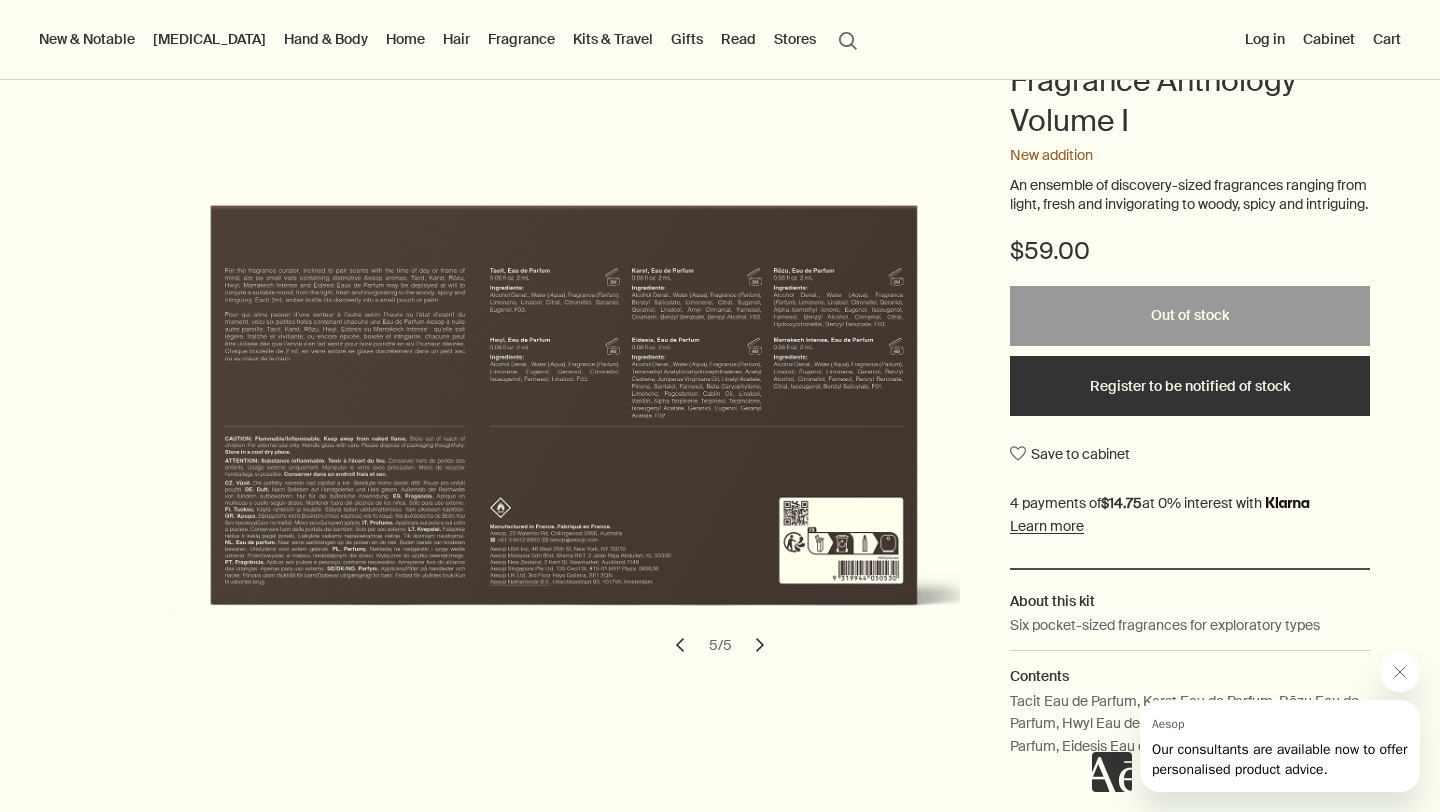 type 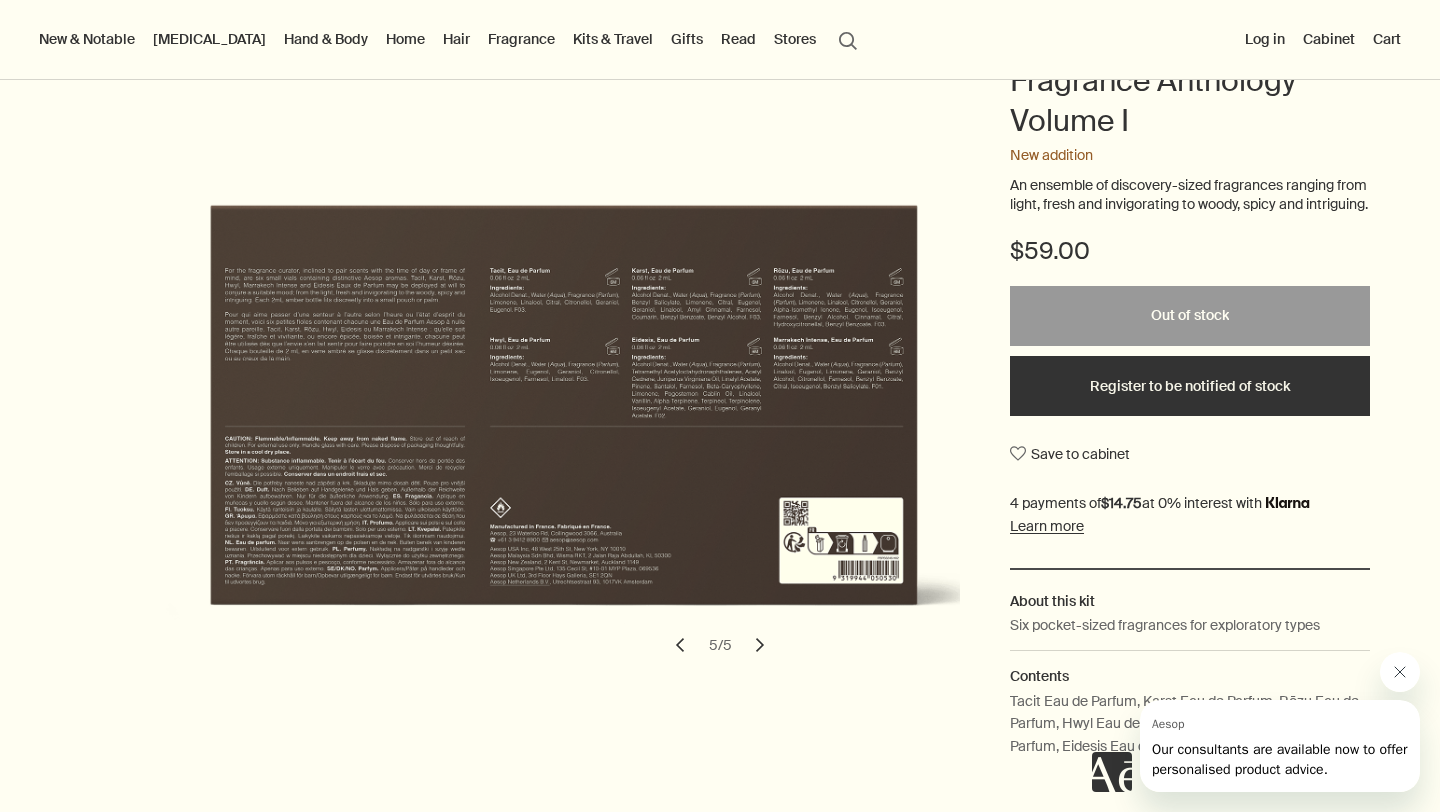 click at bounding box center (1400, 672) 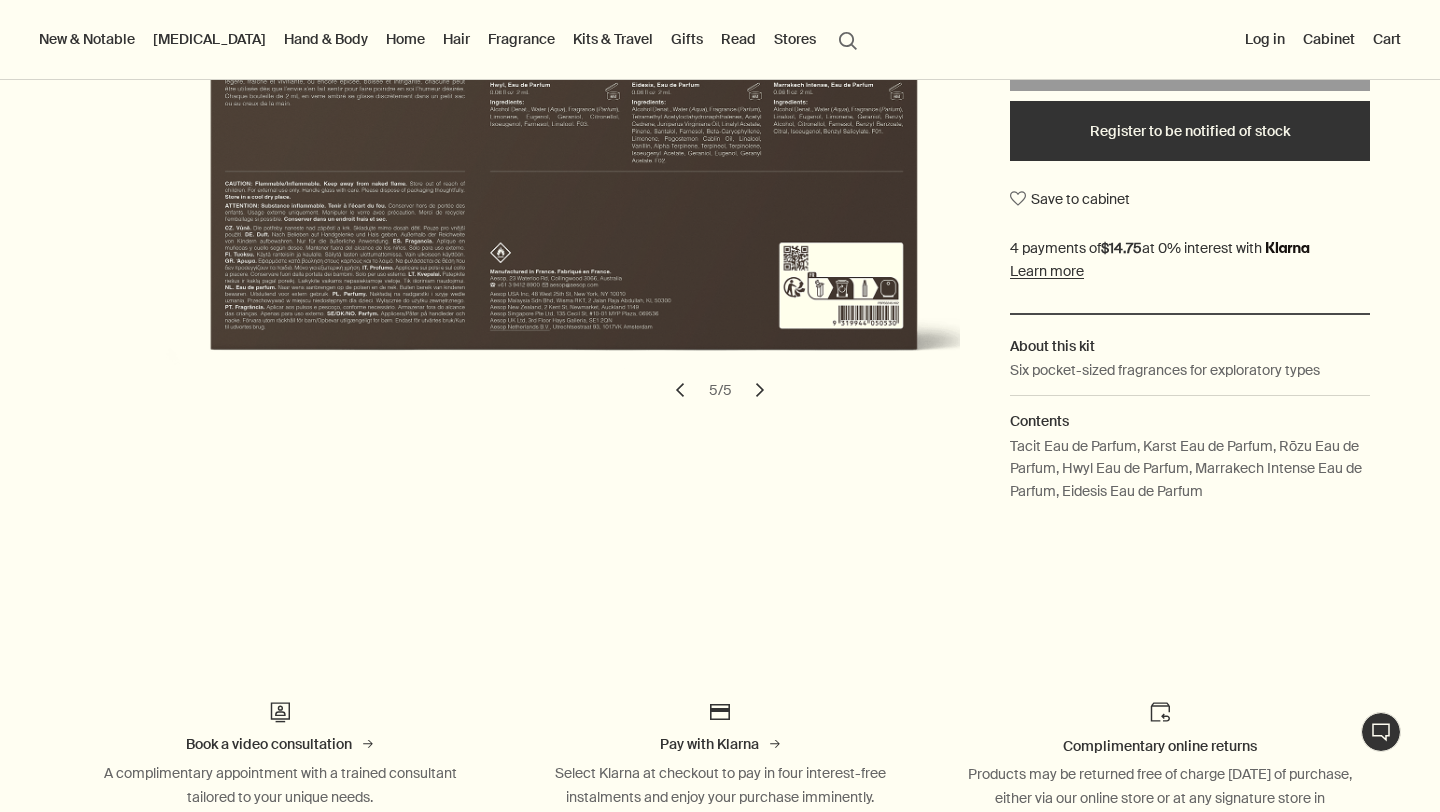 scroll, scrollTop: 492, scrollLeft: 0, axis: vertical 